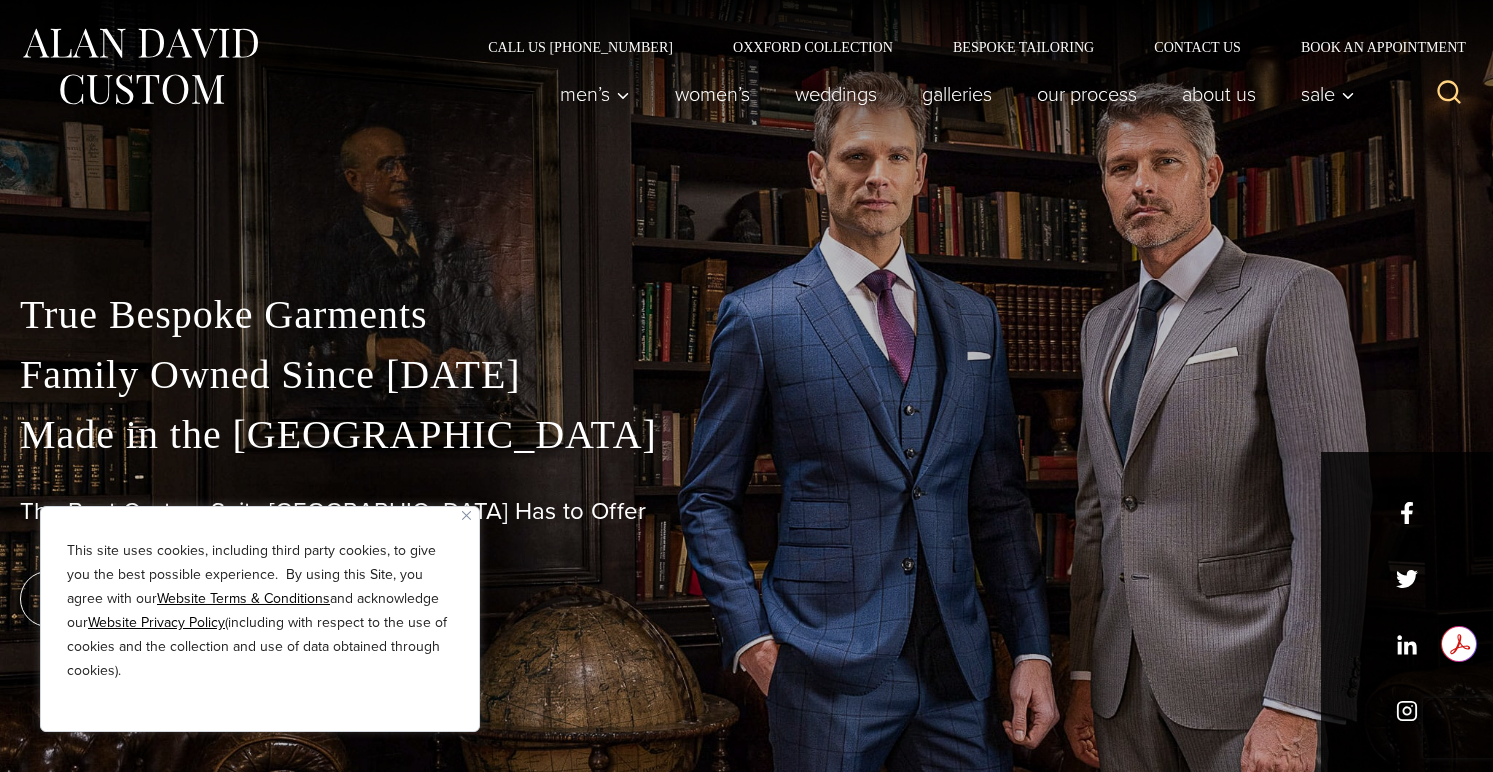 scroll, scrollTop: 0, scrollLeft: 0, axis: both 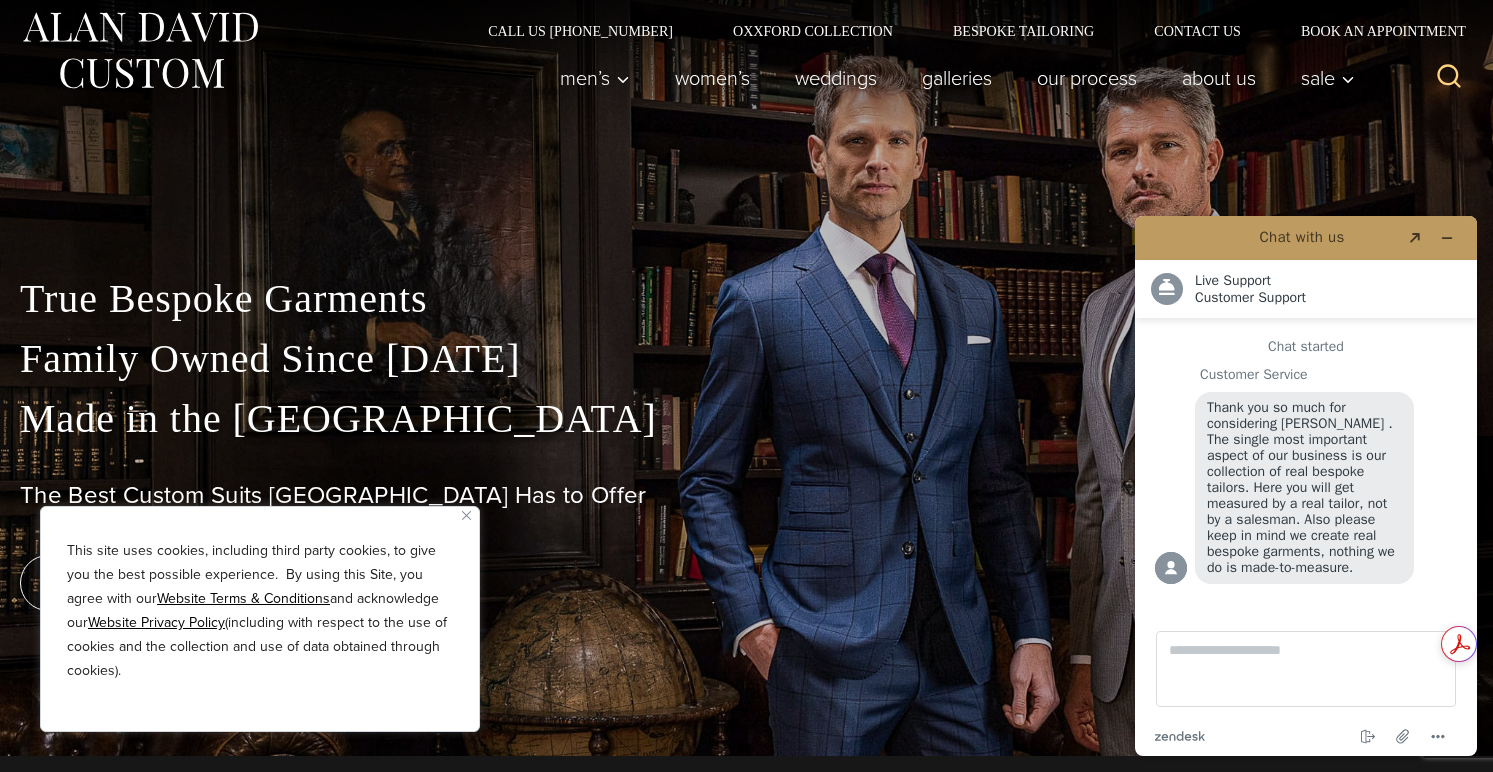 click at bounding box center [466, 515] 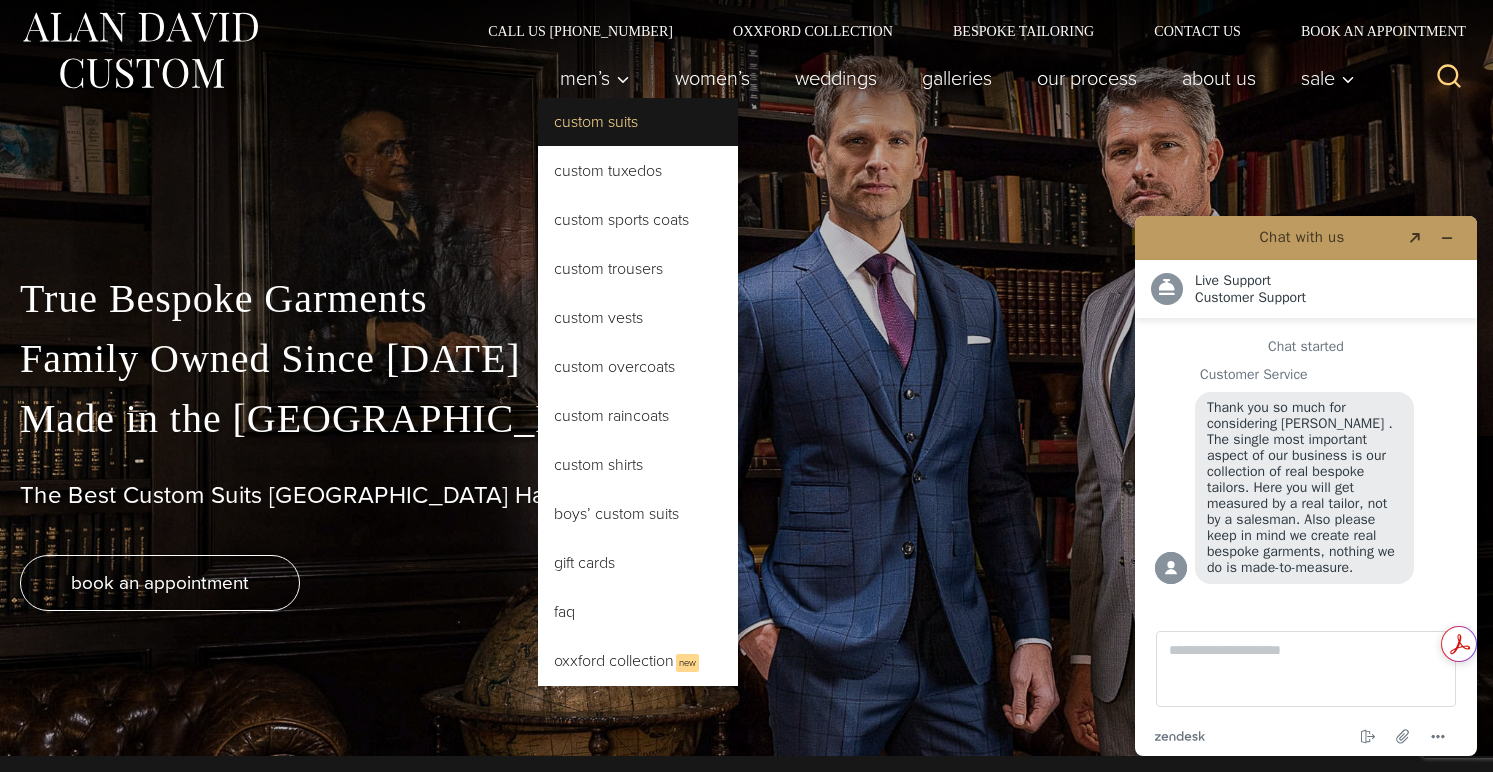 click on "Custom Suits" at bounding box center (638, 122) 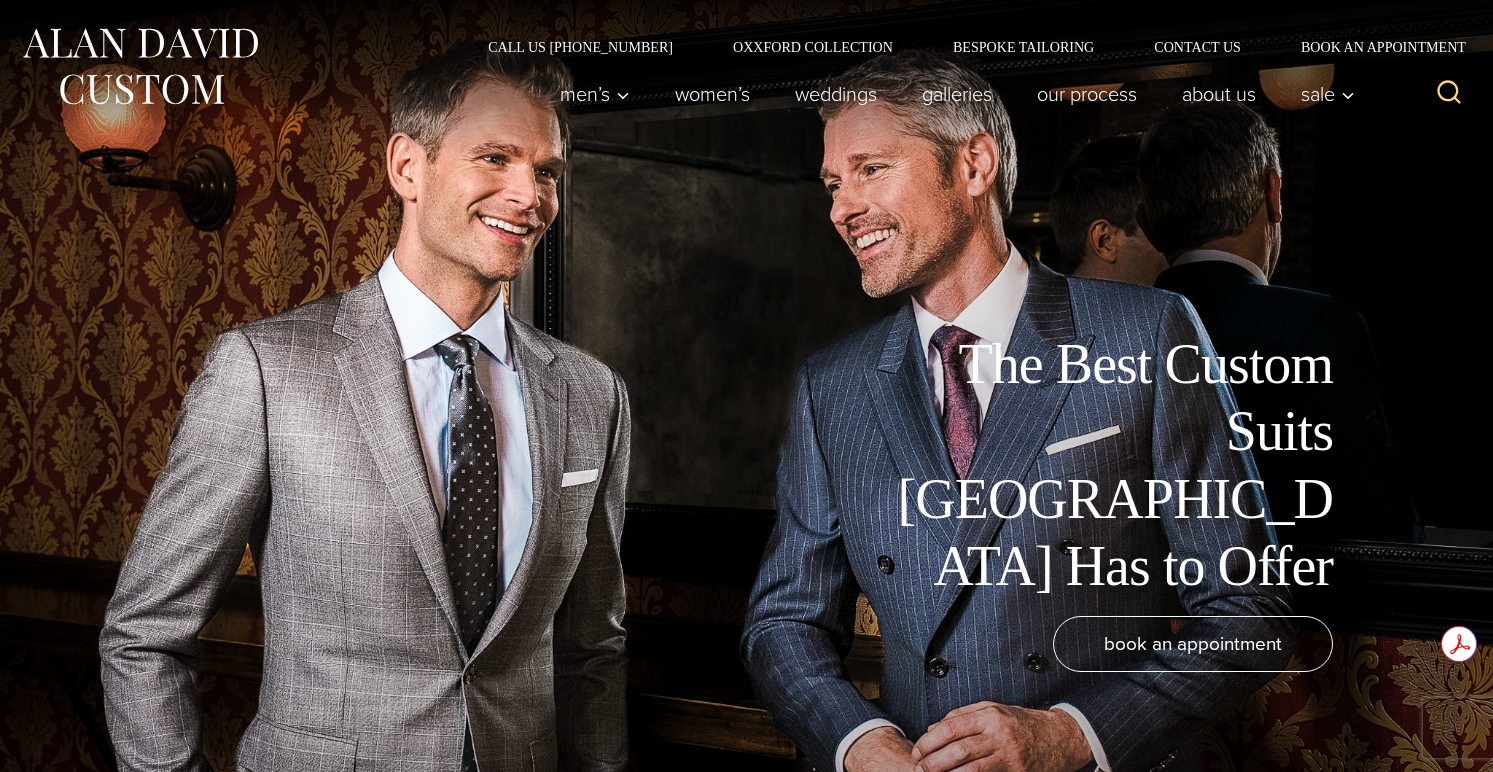 scroll, scrollTop: 0, scrollLeft: 0, axis: both 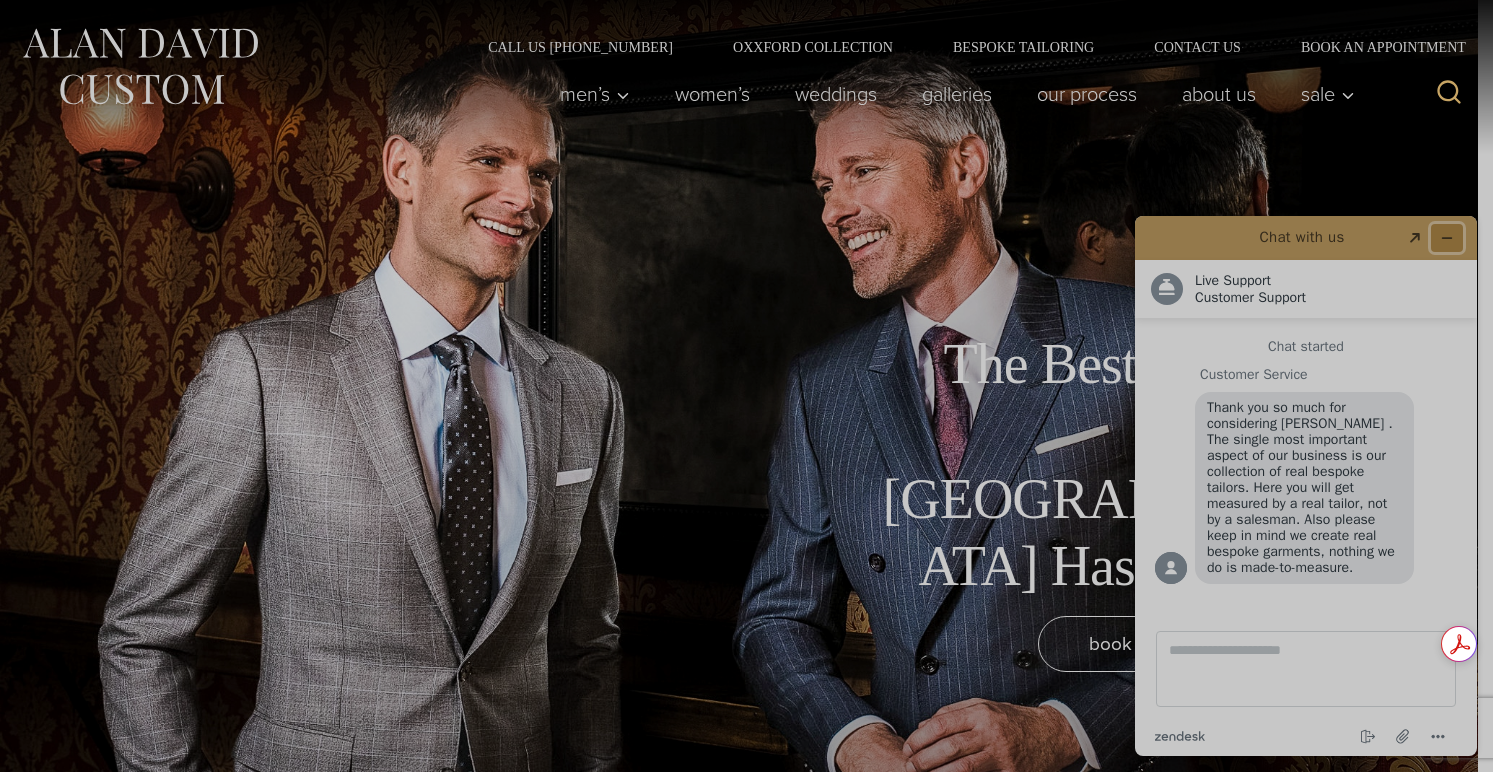 click 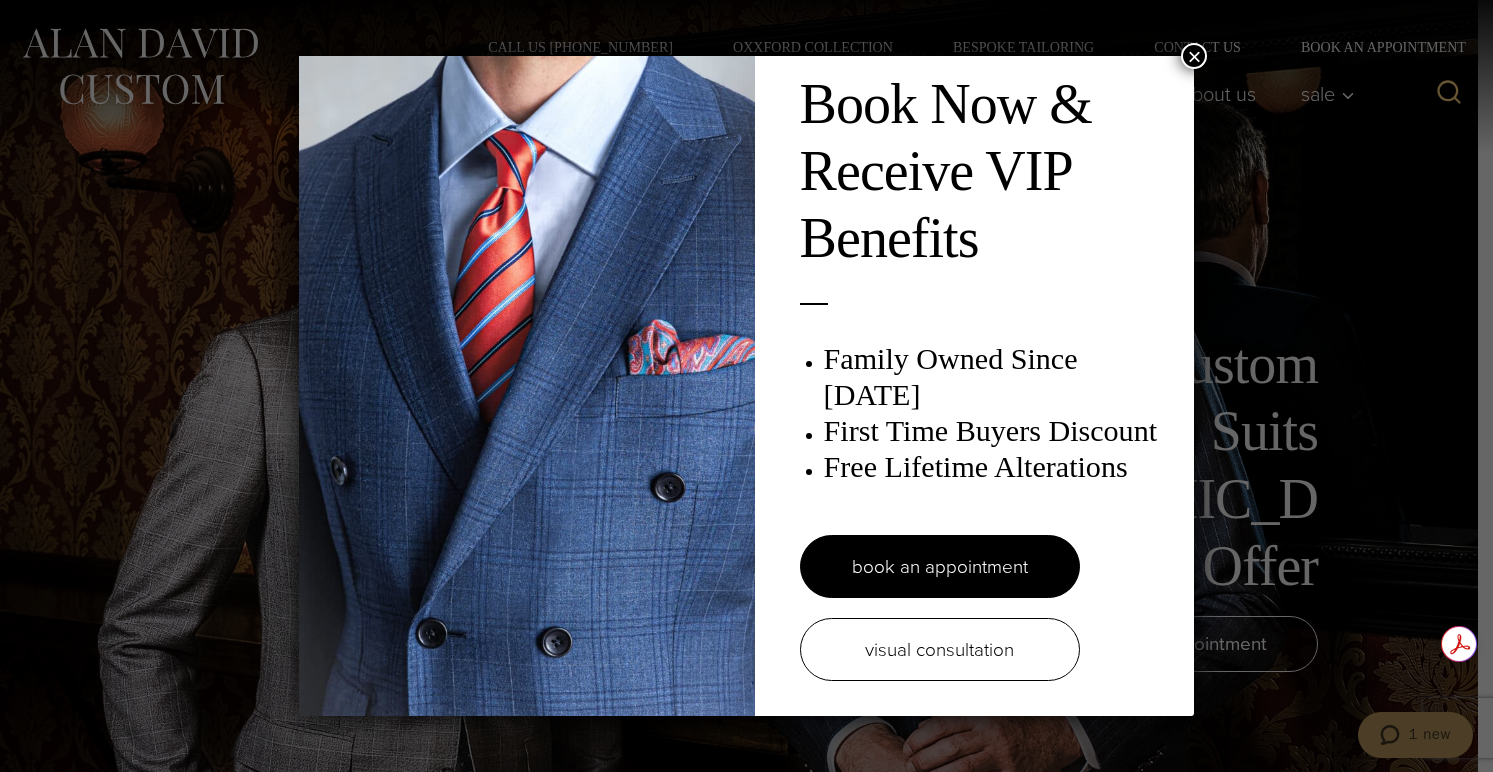 click on "×" at bounding box center [1194, 56] 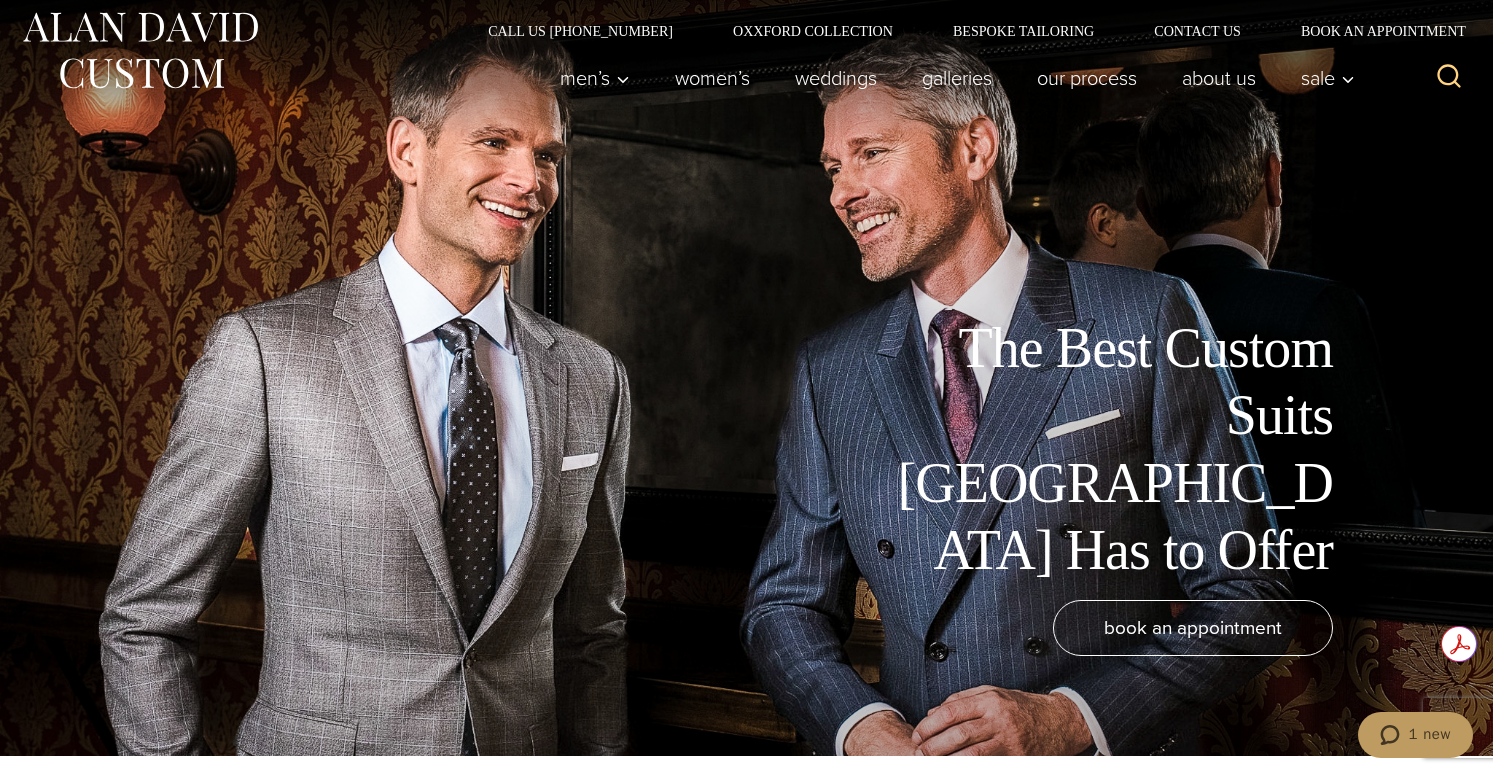 scroll, scrollTop: 0, scrollLeft: 0, axis: both 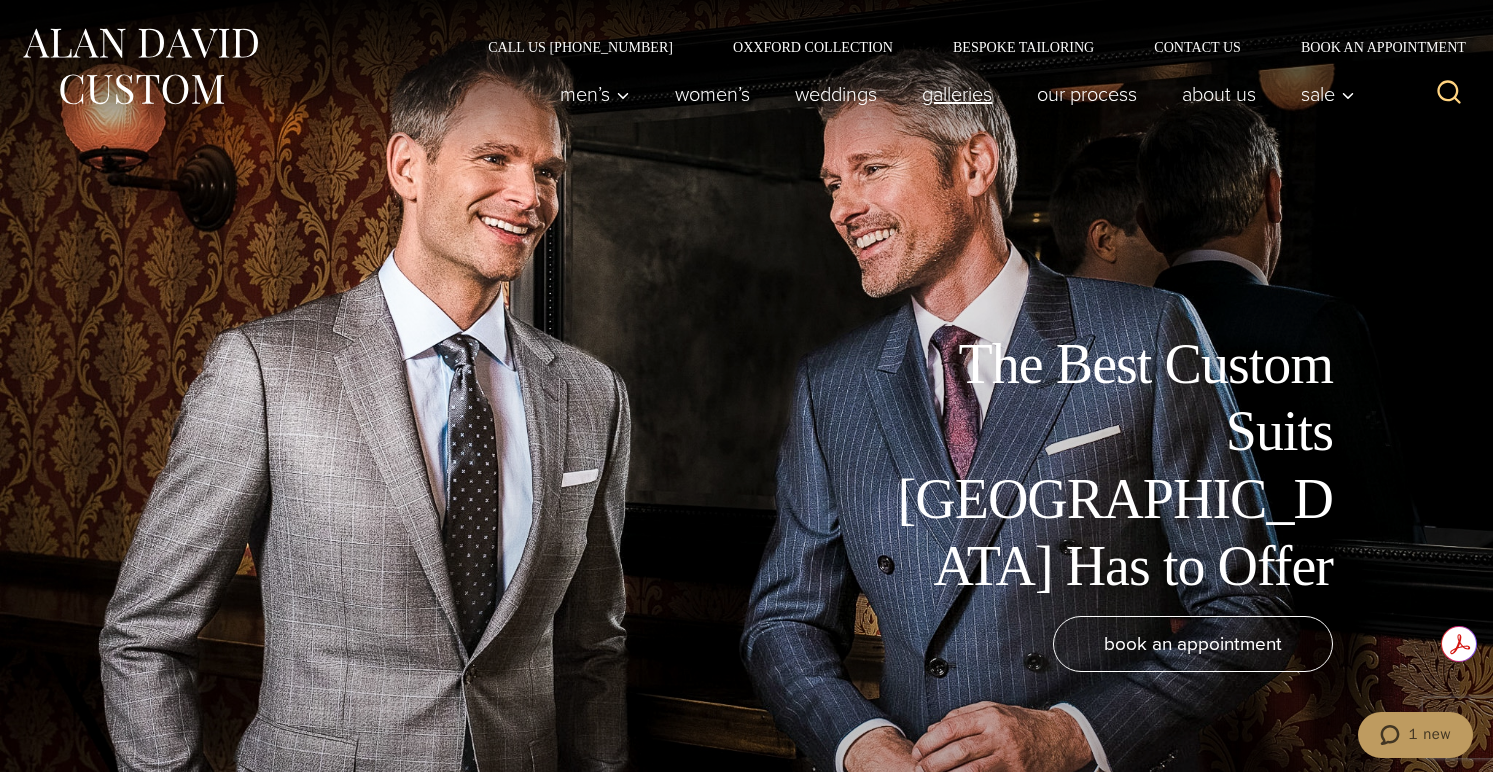 click on "Galleries" at bounding box center (957, 94) 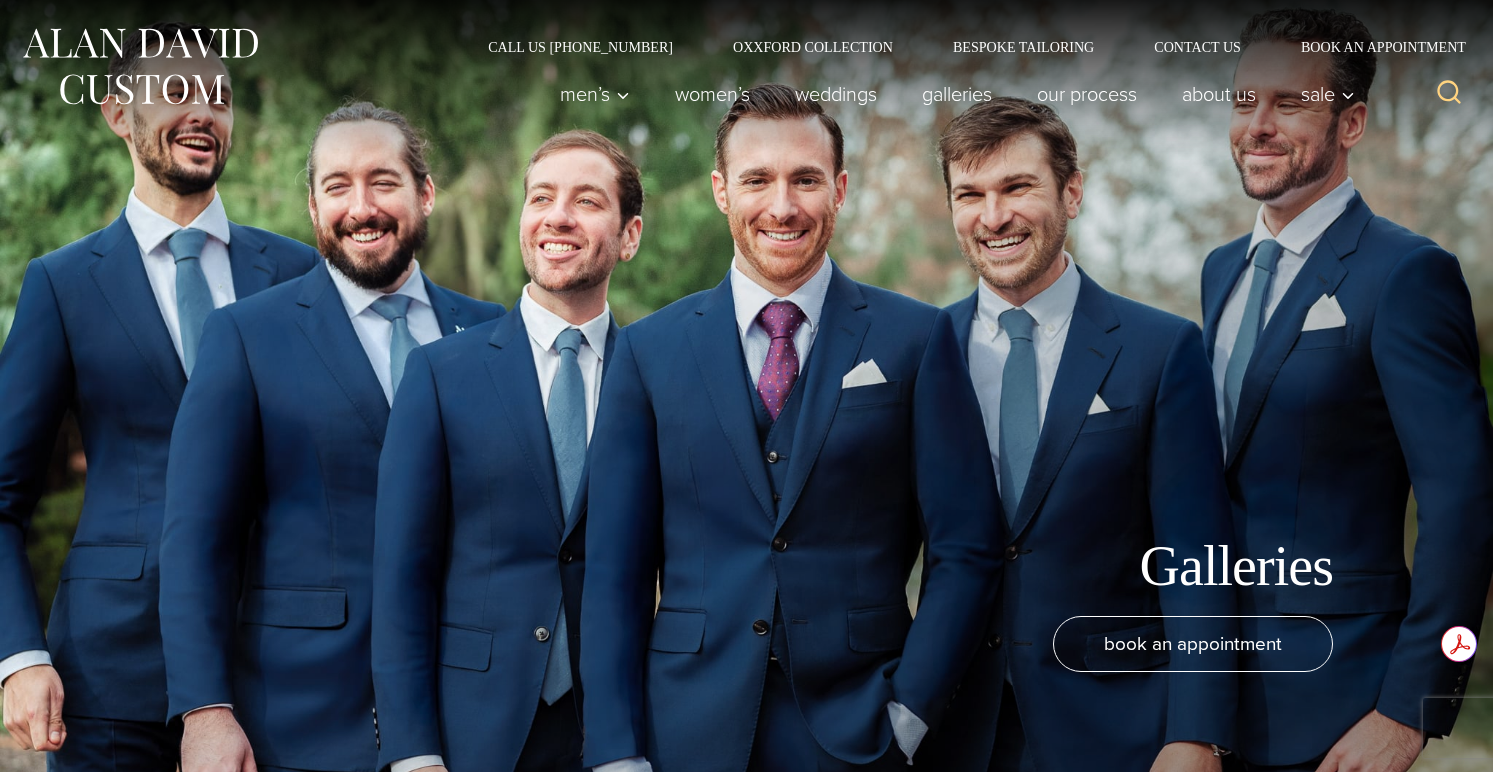 scroll, scrollTop: 0, scrollLeft: 0, axis: both 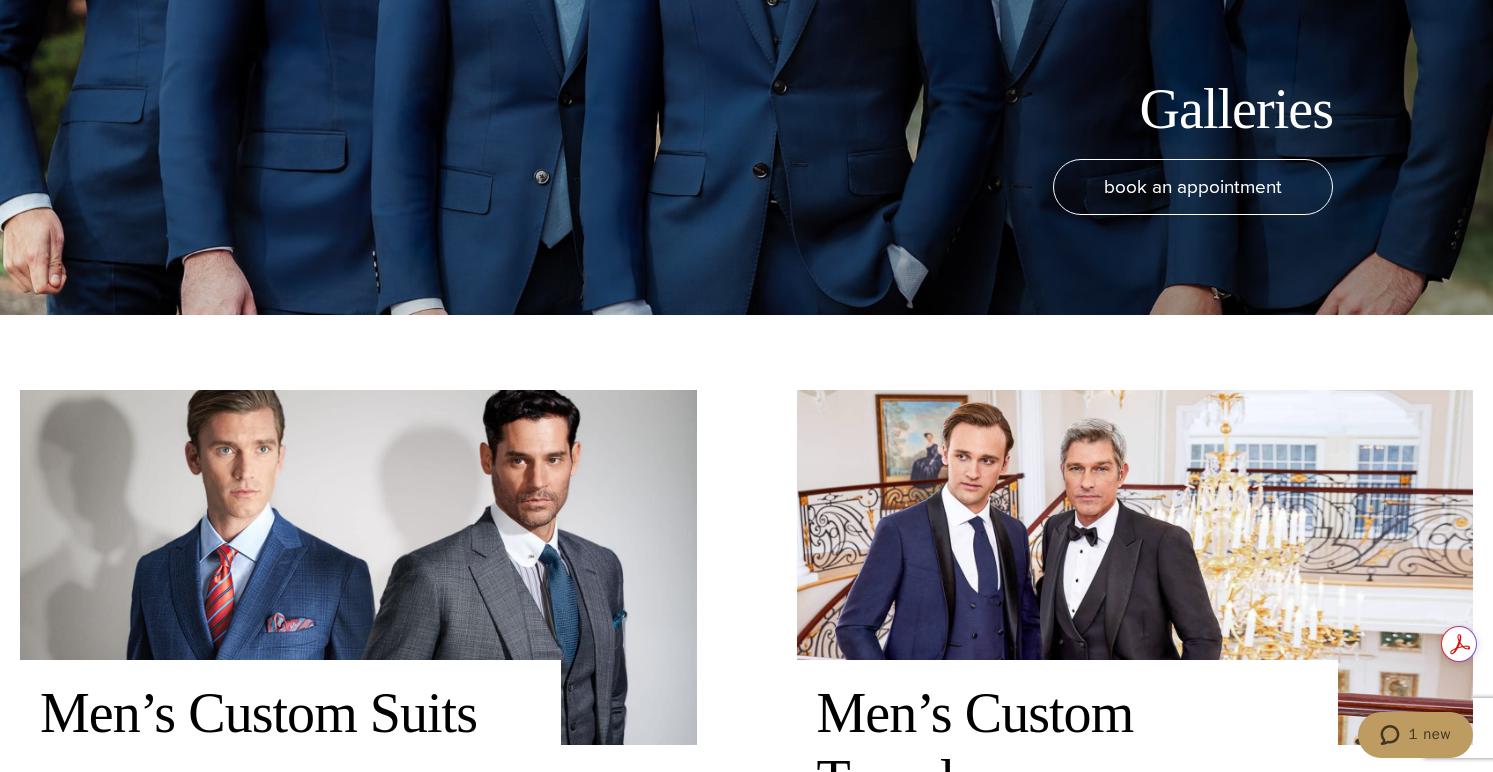 click at bounding box center [358, 567] 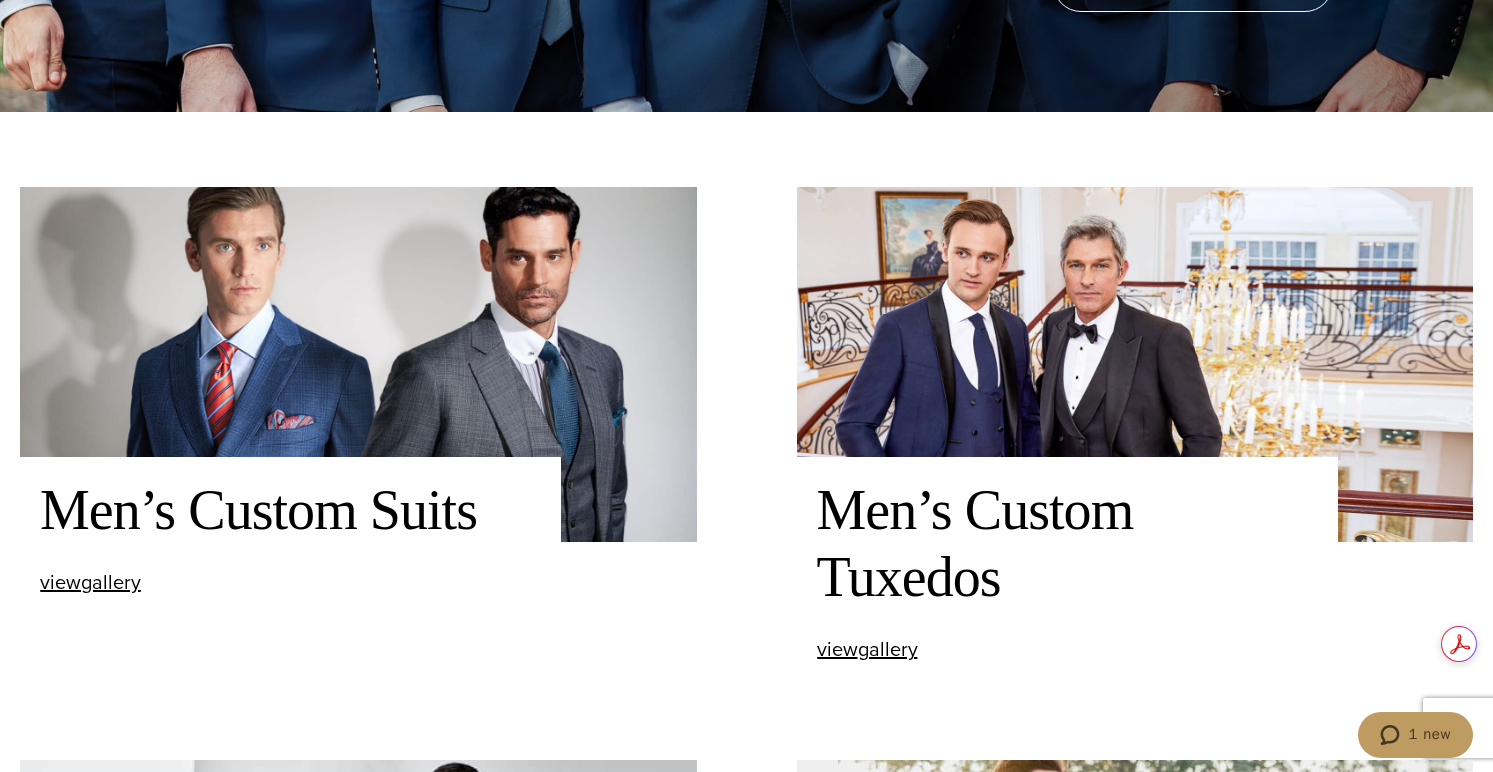 scroll, scrollTop: 685, scrollLeft: 0, axis: vertical 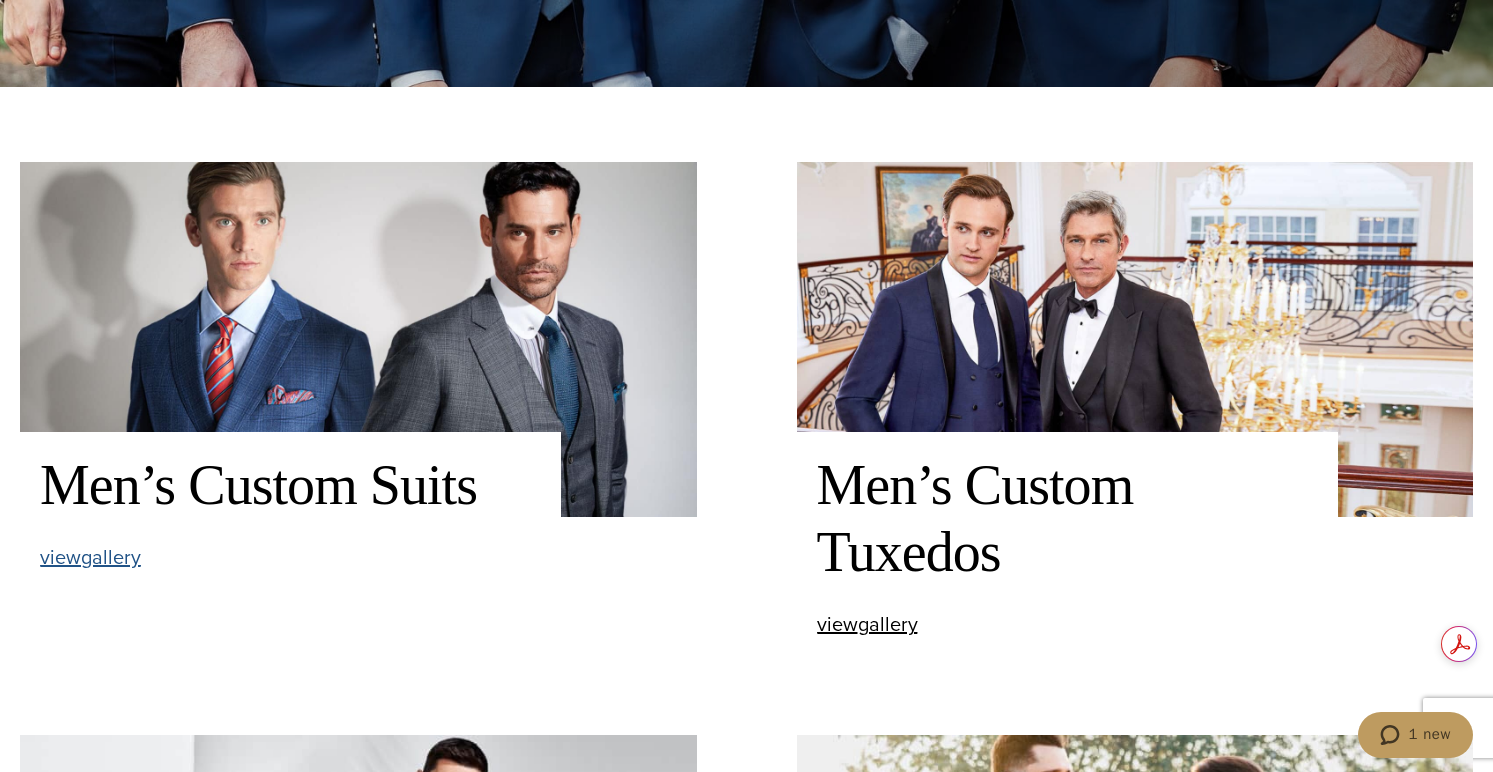 click on "view  Men’s Custom Suits  gallery" at bounding box center [90, 557] 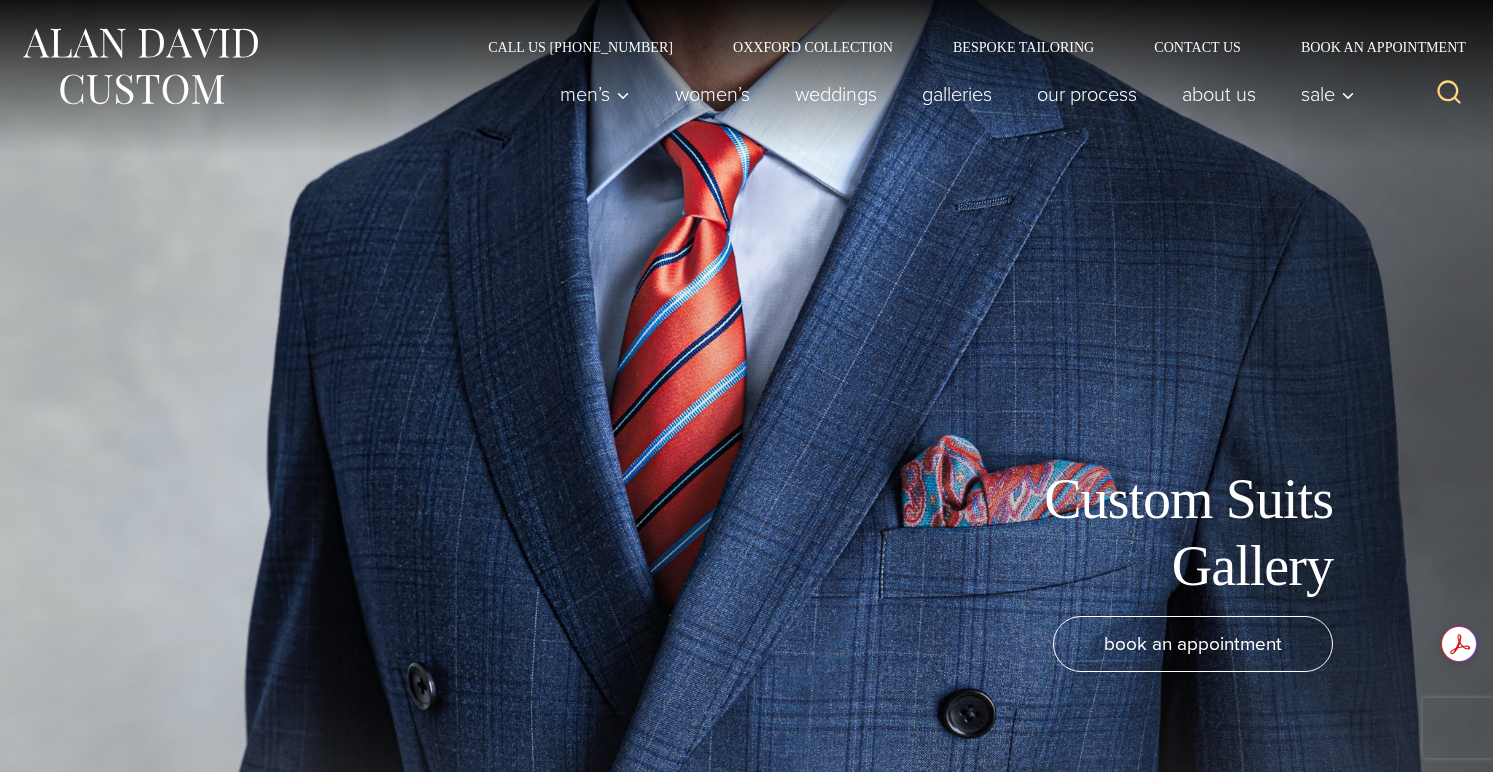 scroll, scrollTop: 0, scrollLeft: 0, axis: both 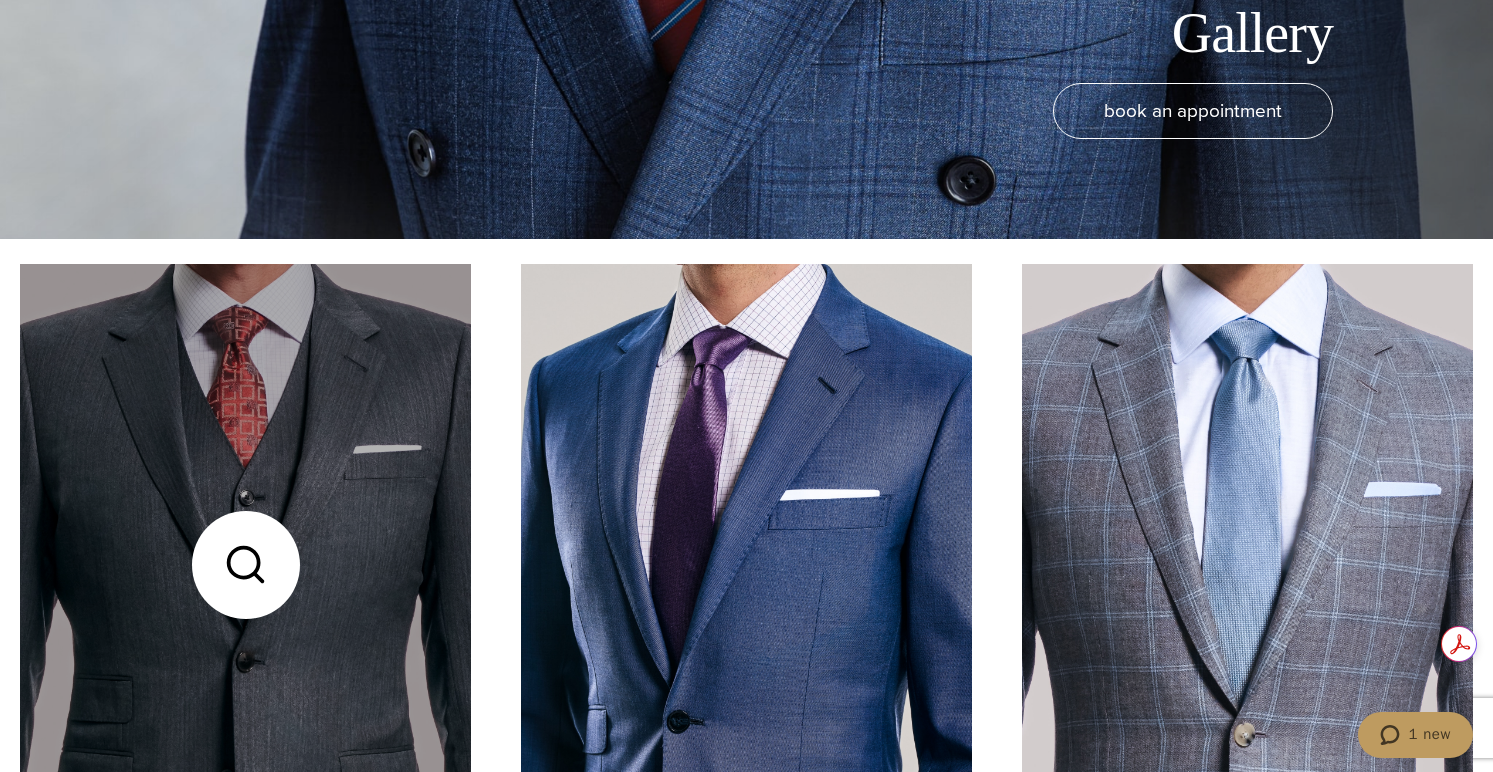 click at bounding box center (245, 564) 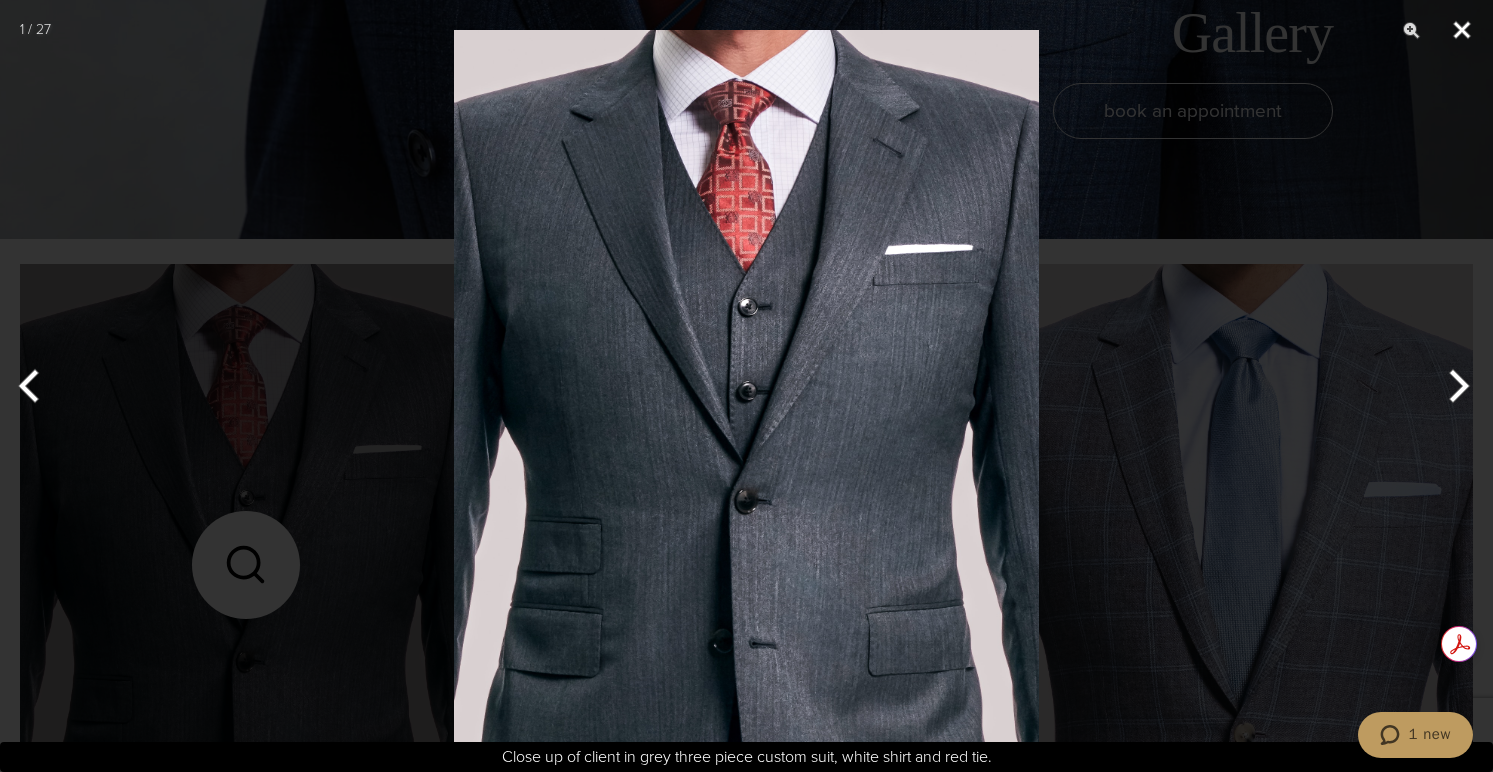 click at bounding box center [1462, 30] 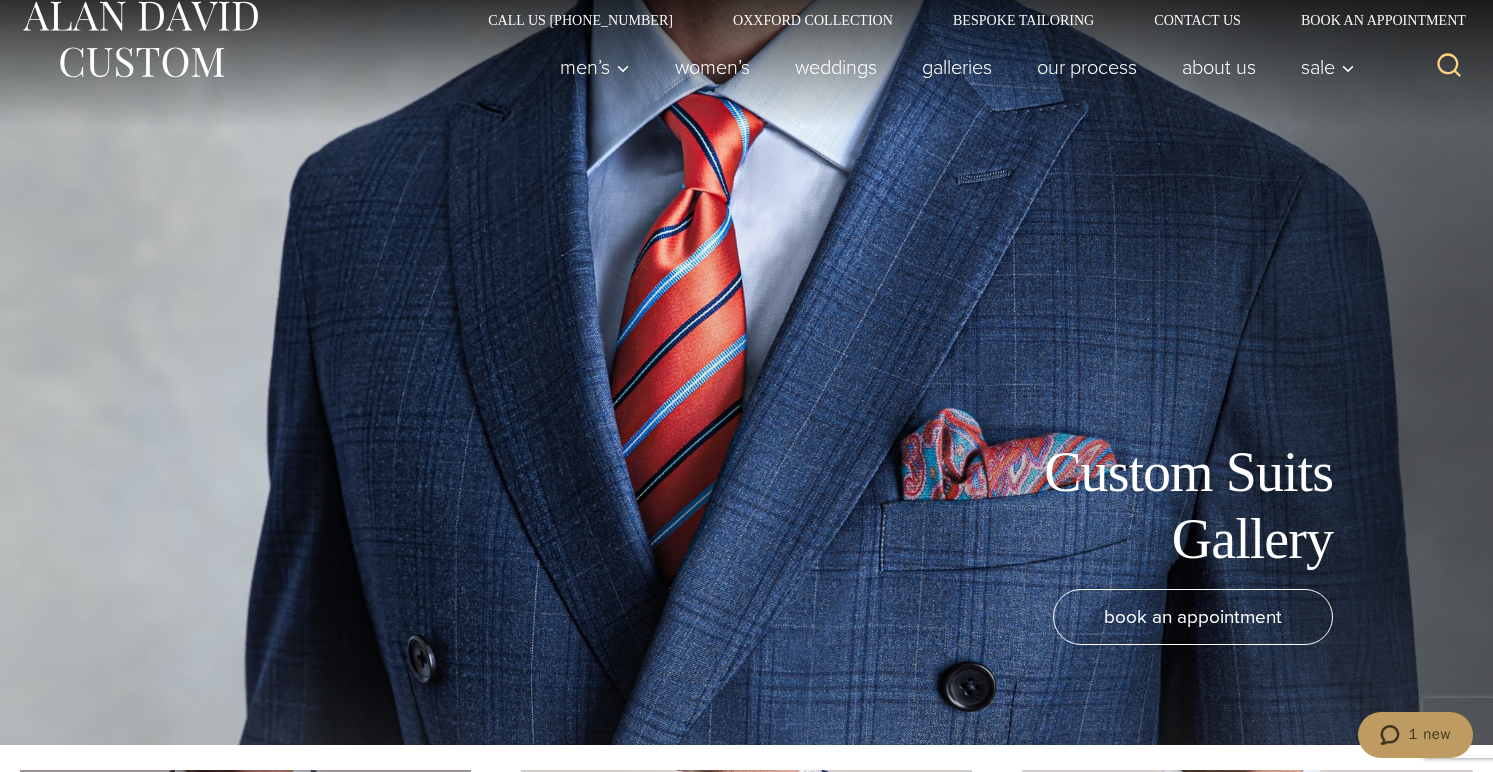 scroll, scrollTop: 0, scrollLeft: 0, axis: both 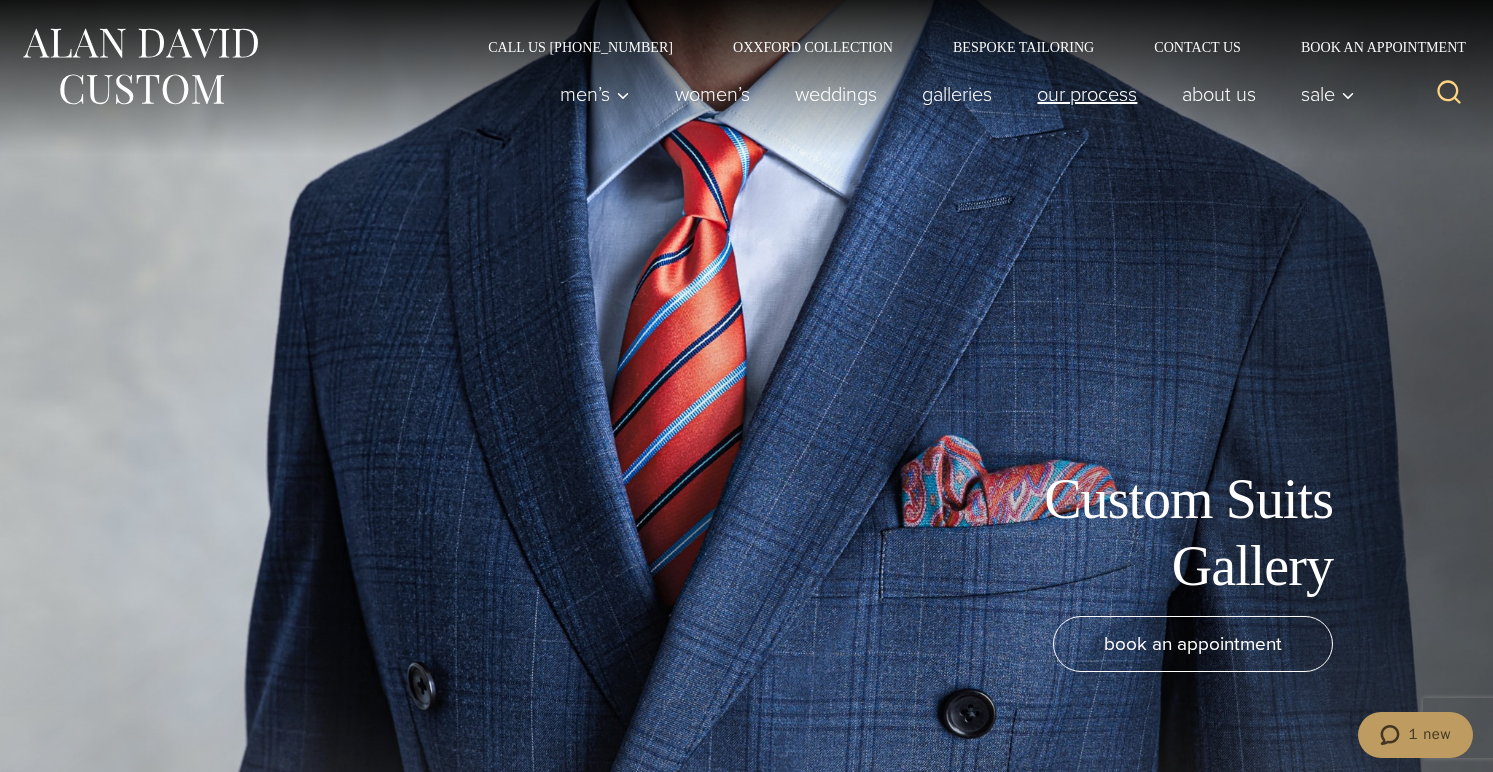 click on "Our Process" at bounding box center [1087, 94] 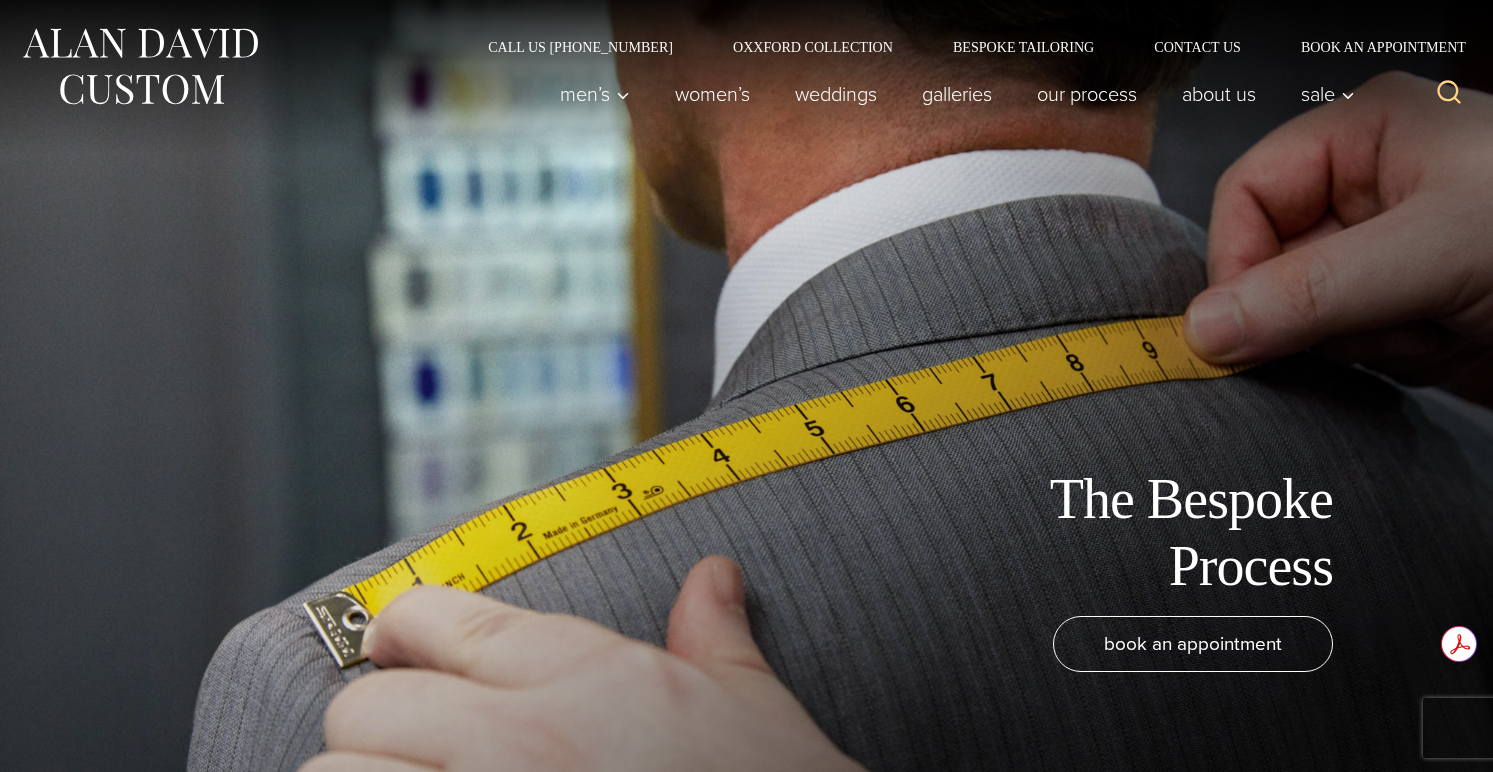 scroll, scrollTop: 0, scrollLeft: 0, axis: both 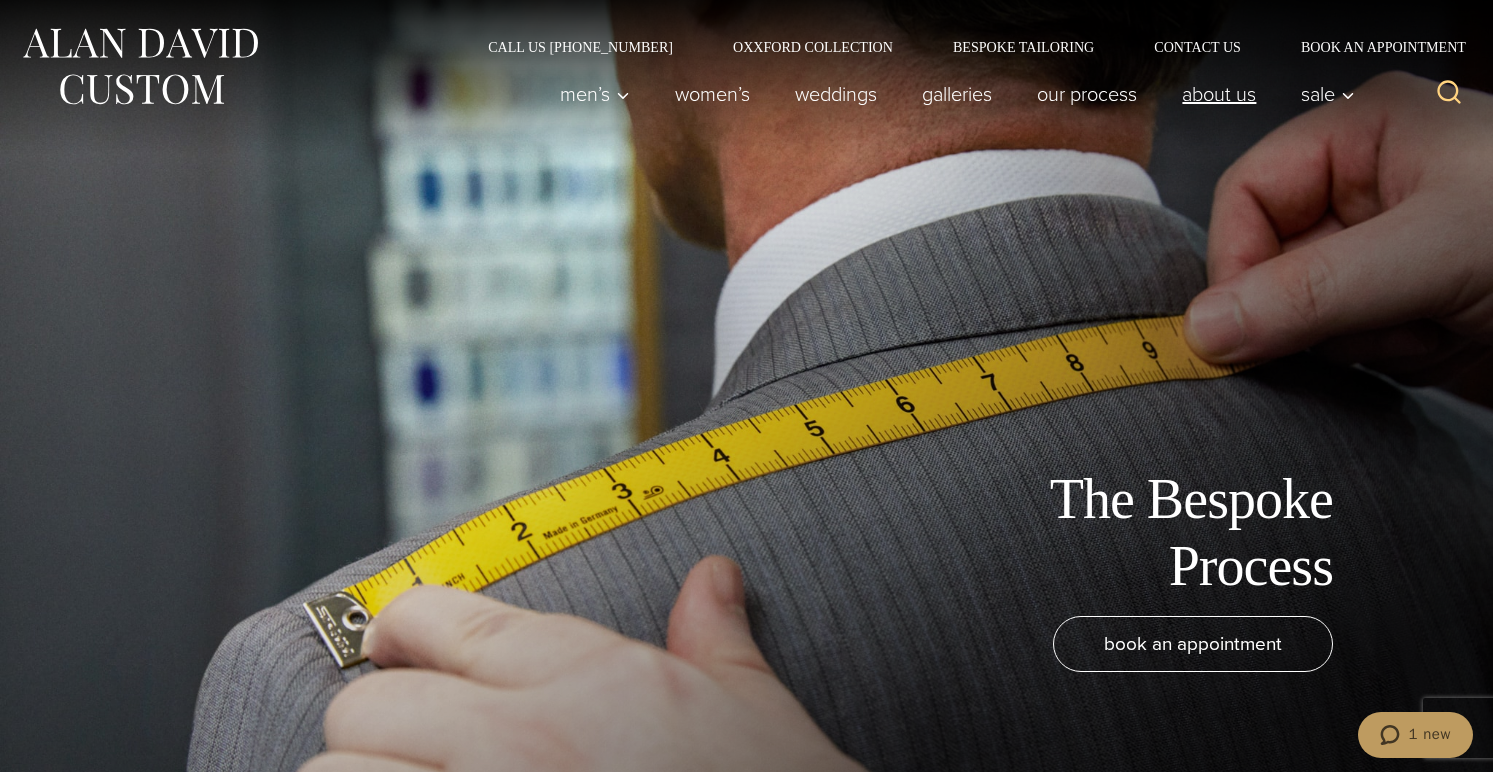 click on "About Us" at bounding box center [1219, 94] 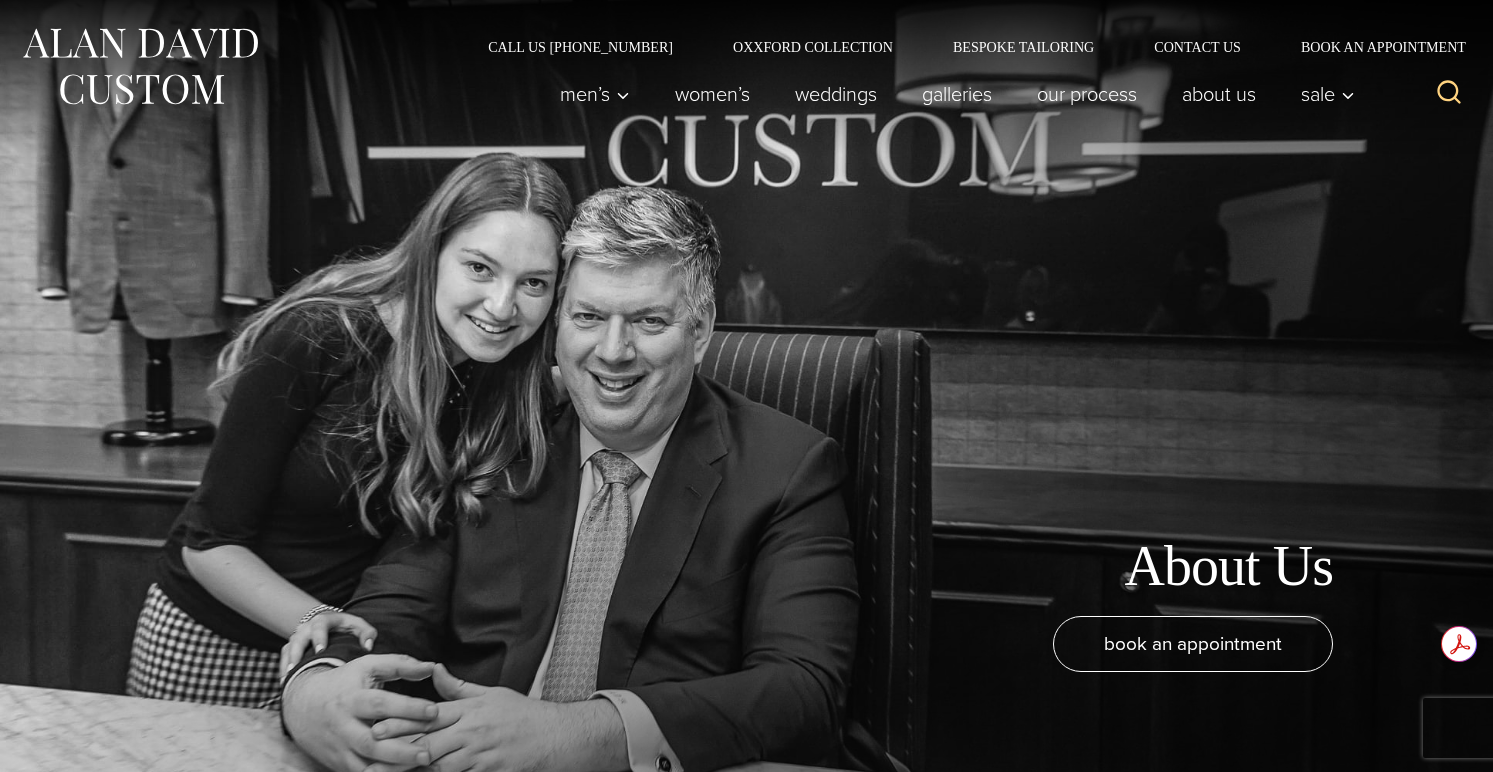 scroll, scrollTop: 0, scrollLeft: 0, axis: both 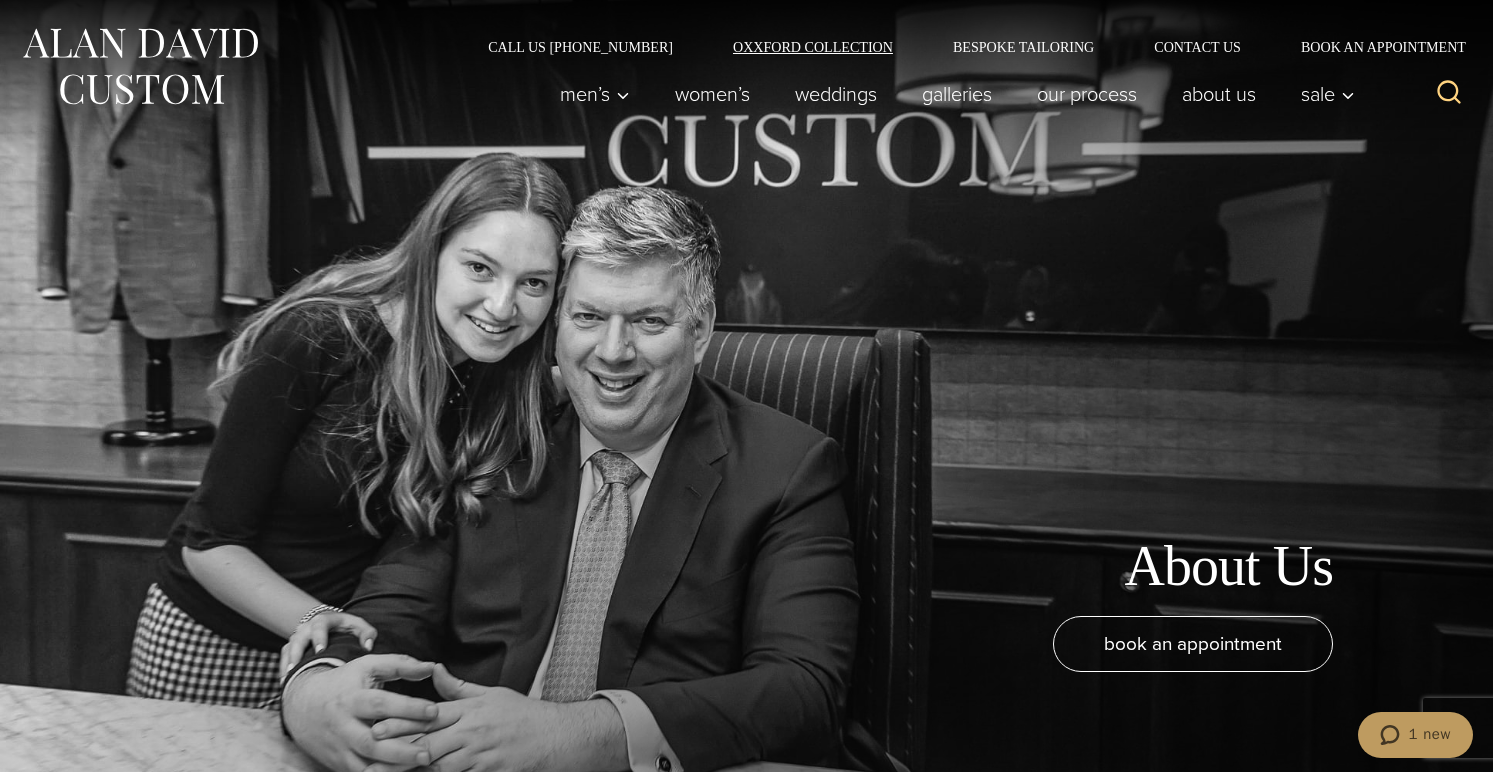 click on "Oxxford Collection" at bounding box center [813, 47] 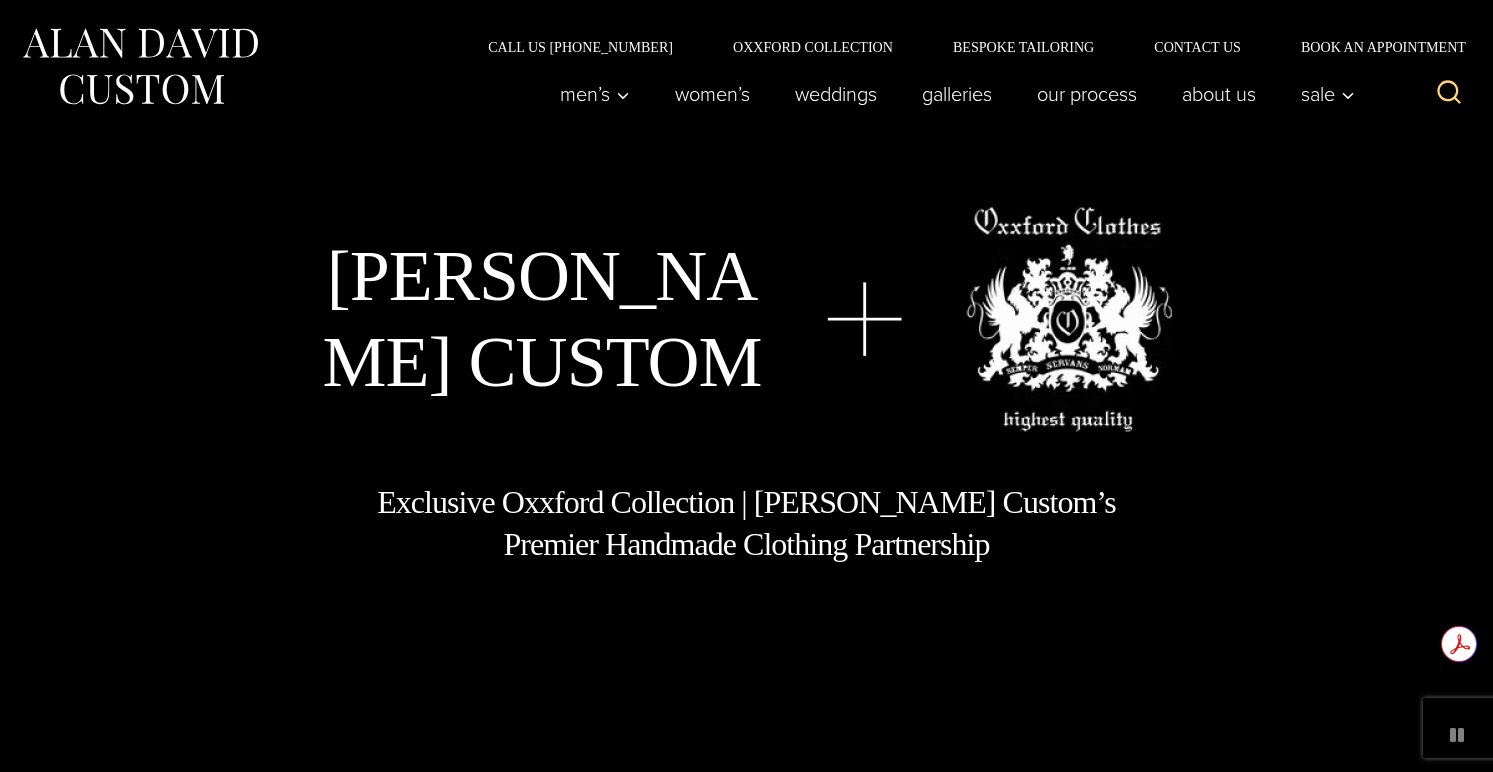 scroll, scrollTop: 0, scrollLeft: 0, axis: both 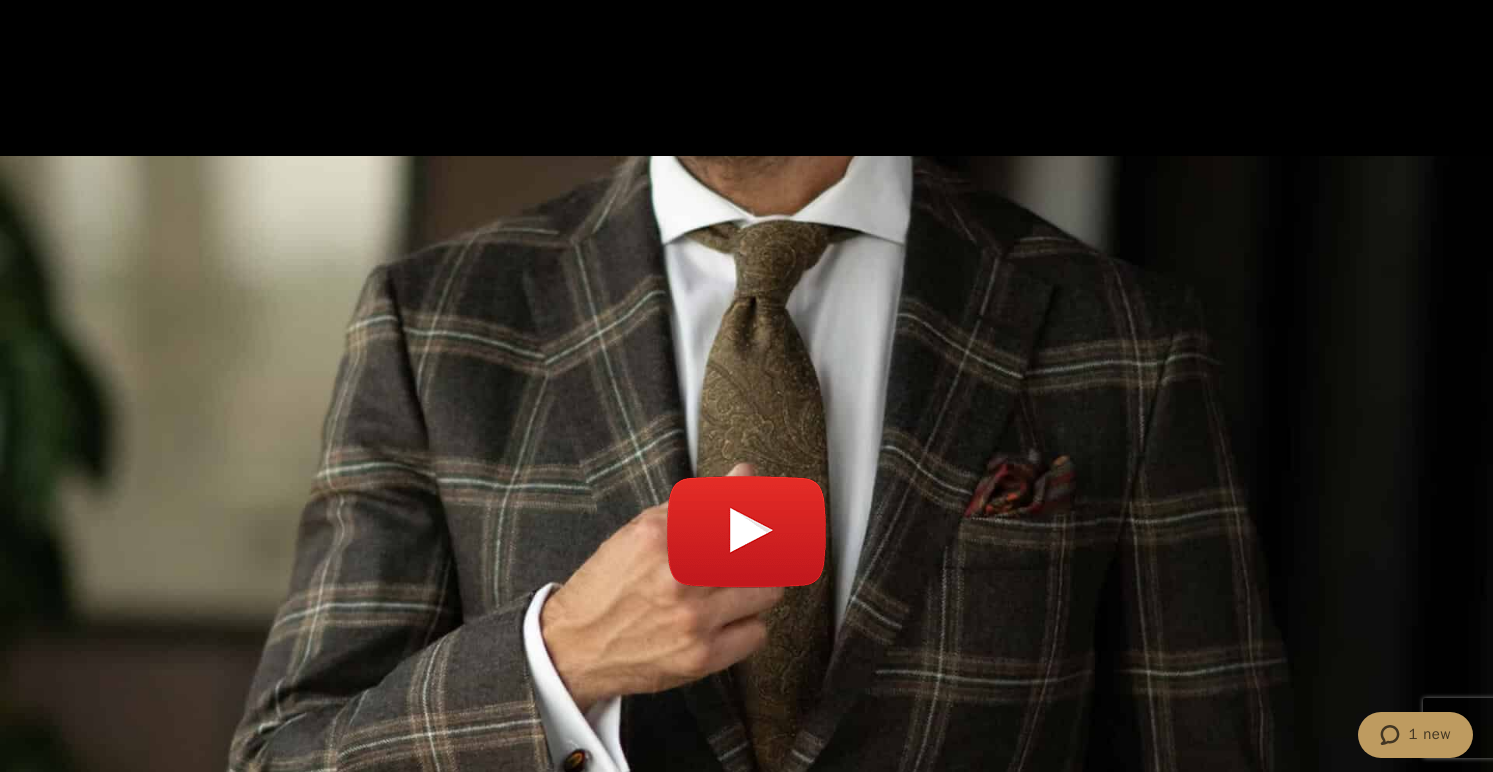click at bounding box center (746, 542) 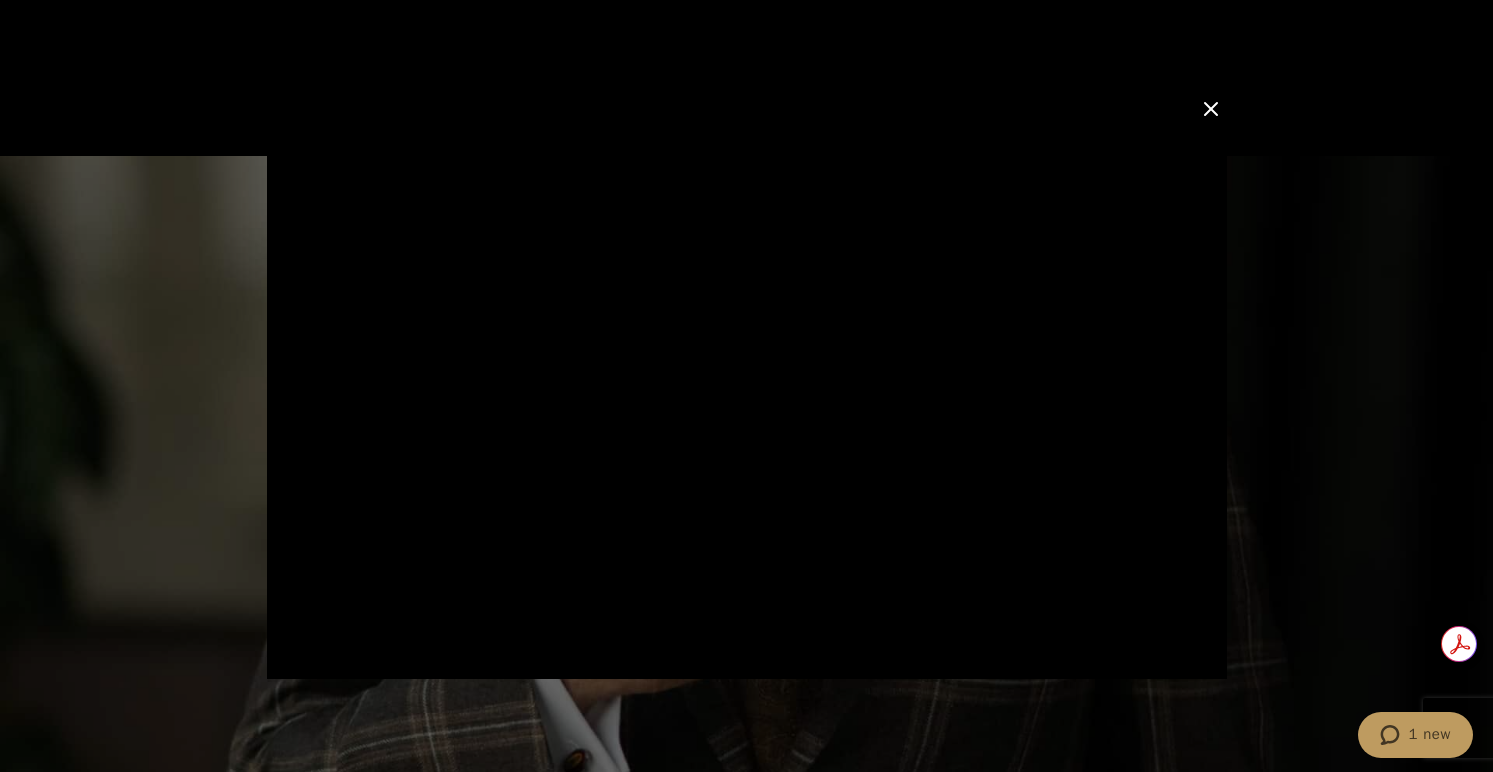 click at bounding box center [1211, 109] 